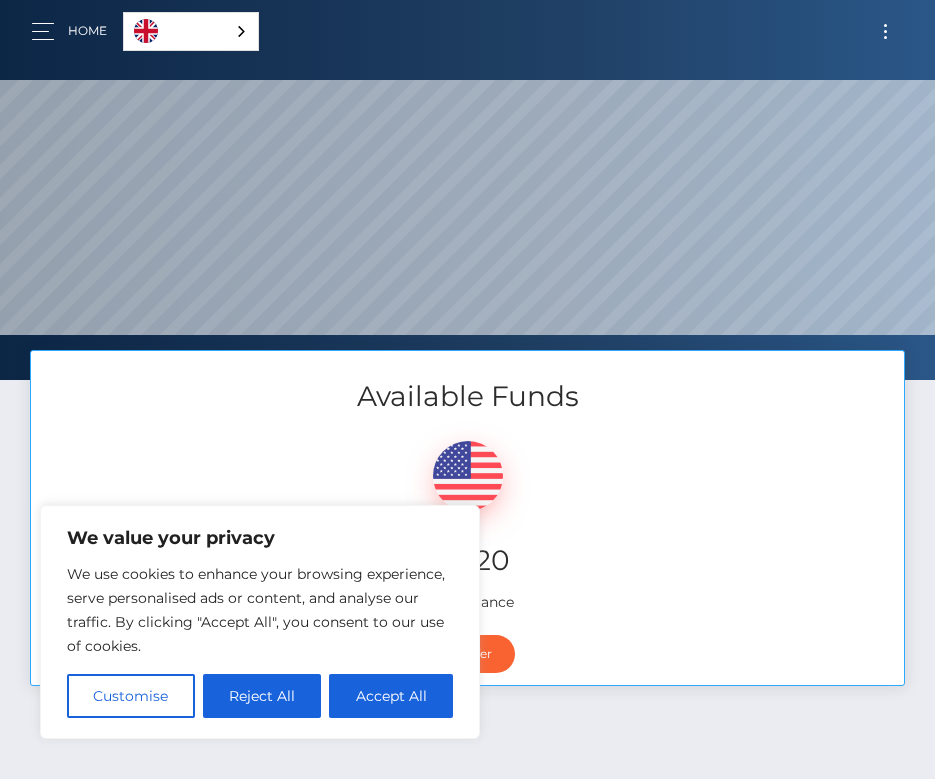 scroll, scrollTop: 0, scrollLeft: 0, axis: both 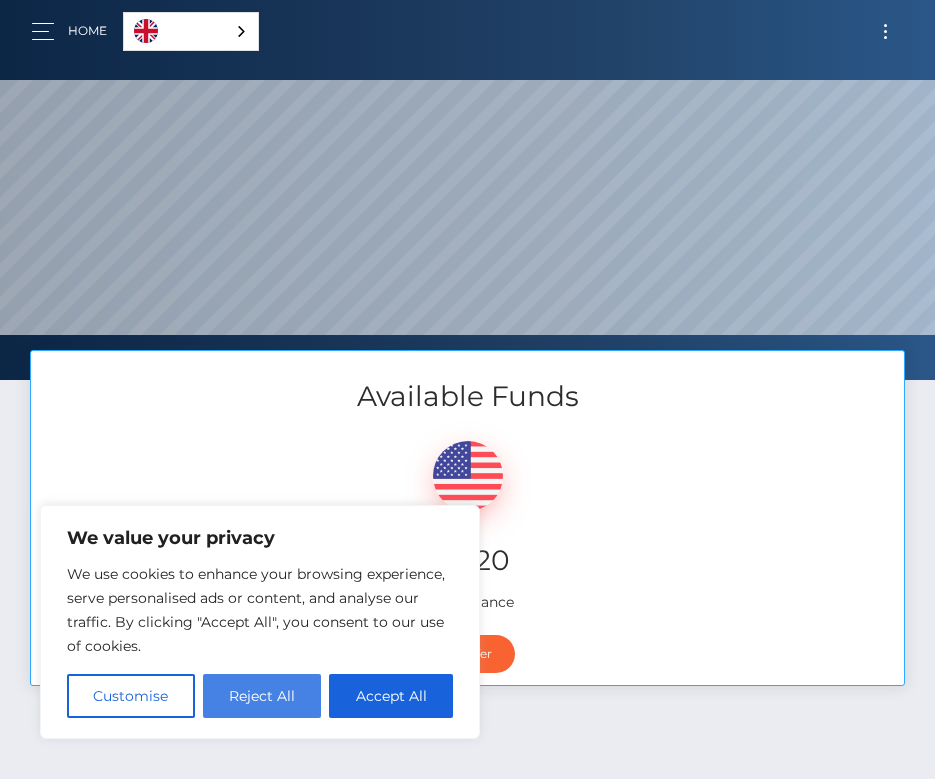 click on "Reject All" at bounding box center [262, 696] 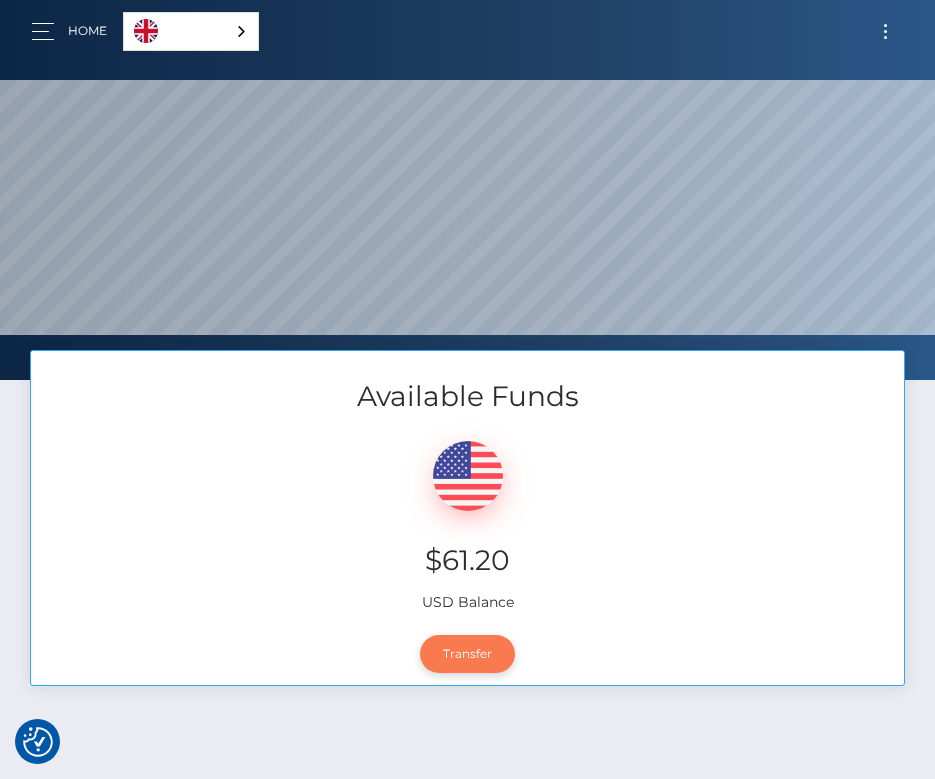click on "Transfer" at bounding box center (467, 654) 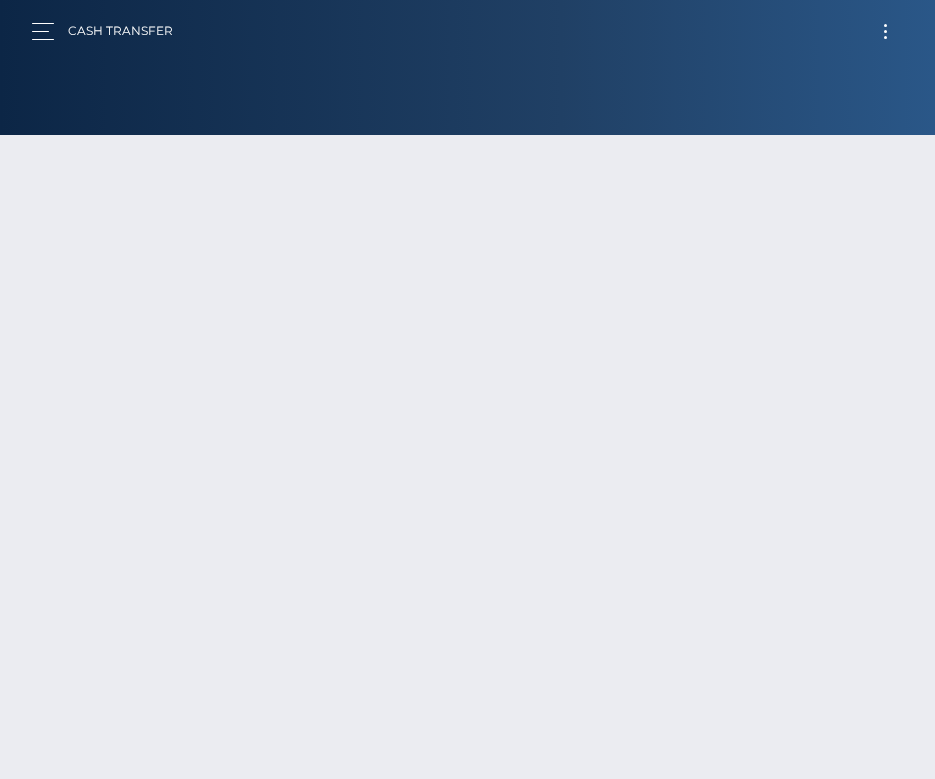 type on "[NUMBER]" 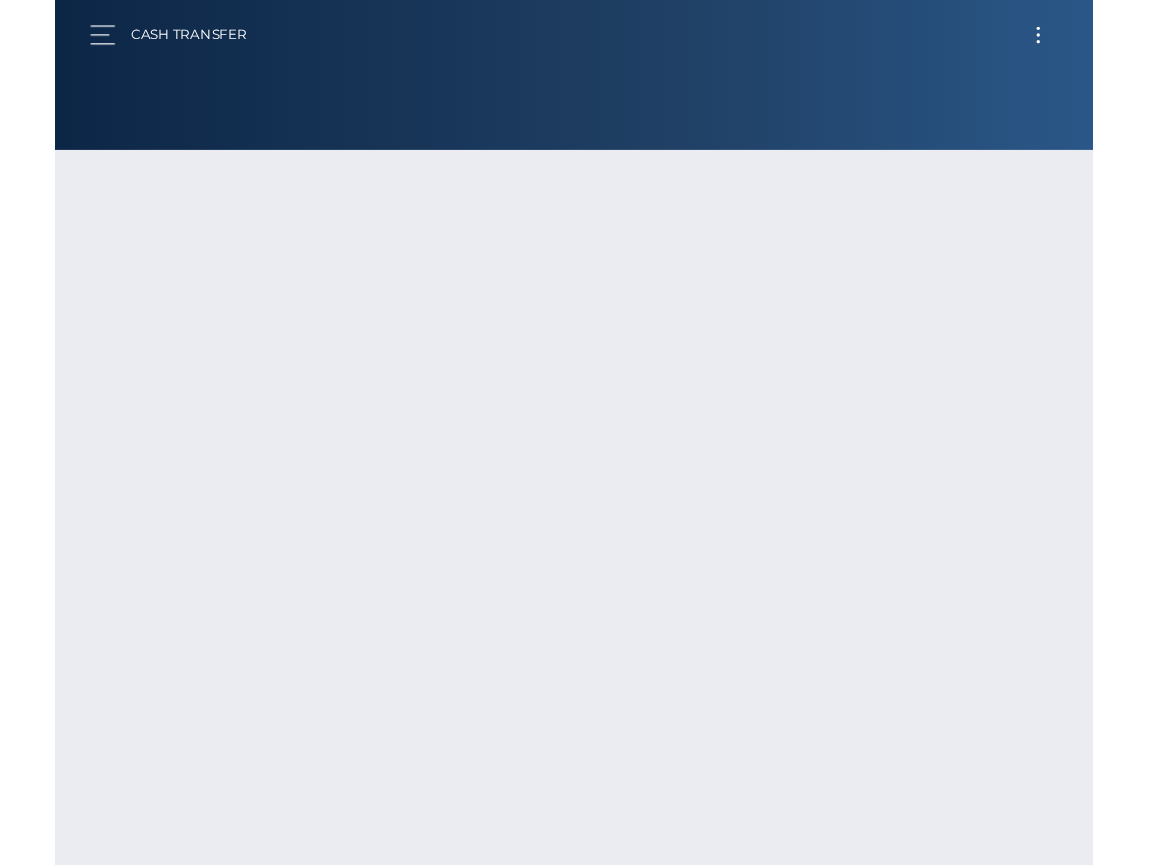 scroll, scrollTop: 0, scrollLeft: 0, axis: both 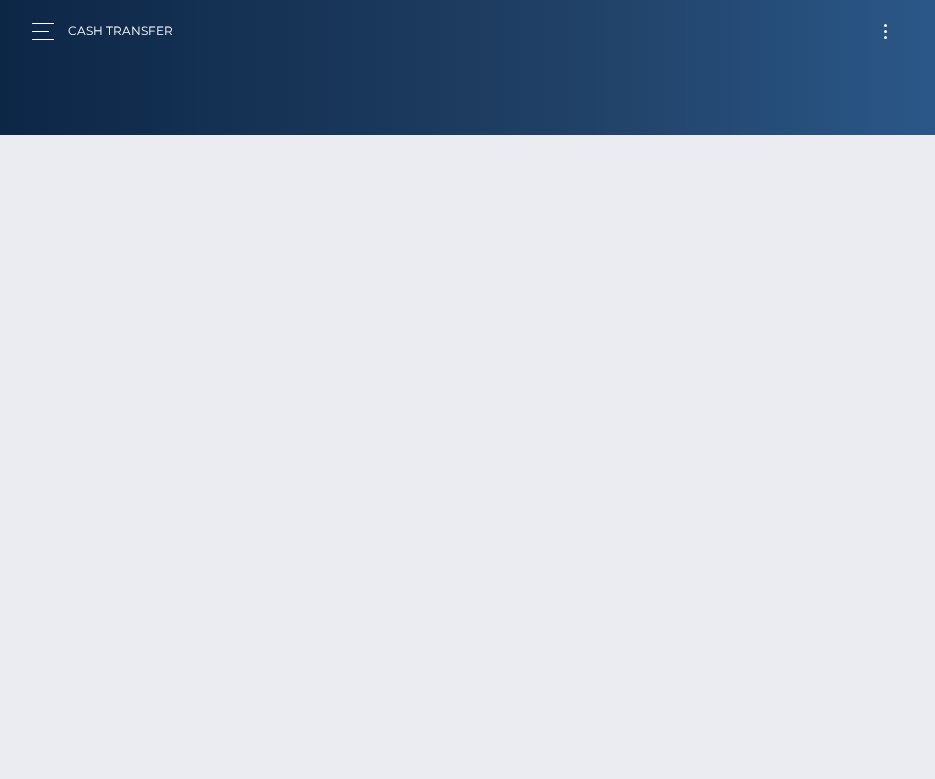 select 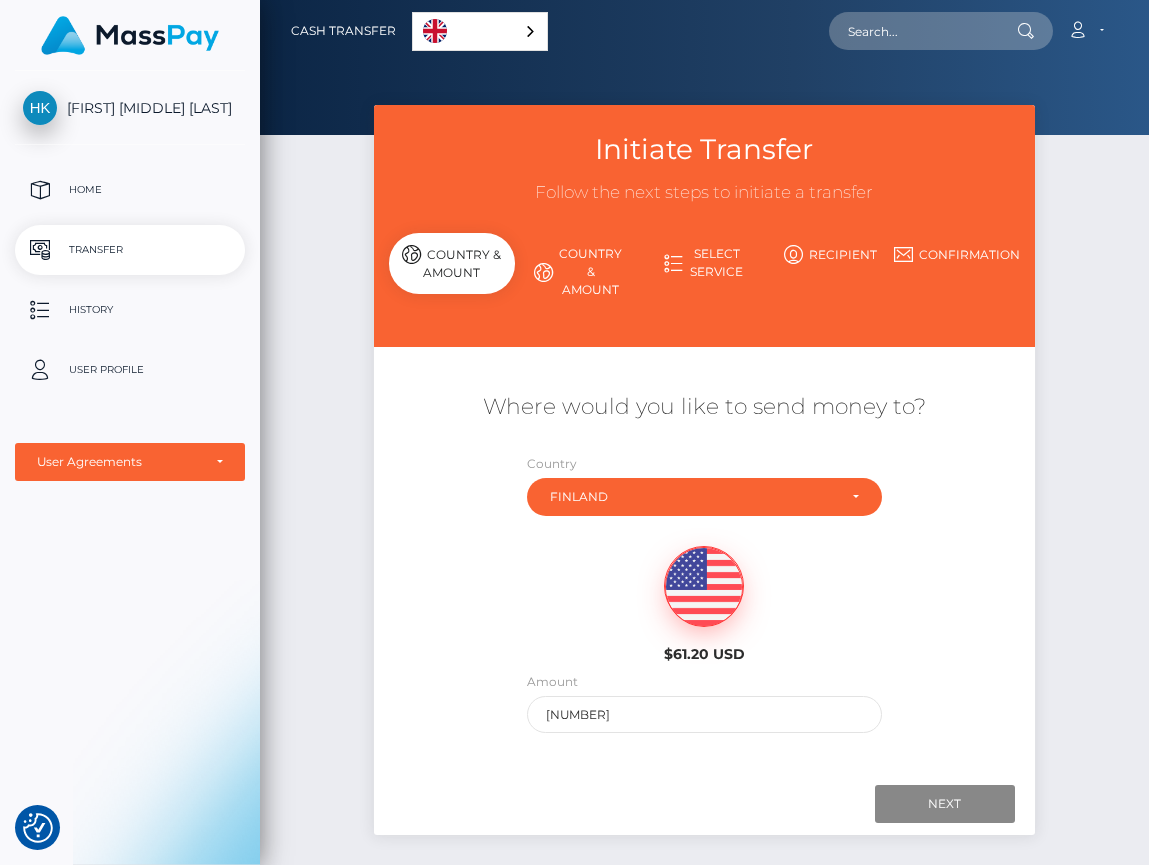 click on "Next
Finish
Previous" at bounding box center [704, 804] 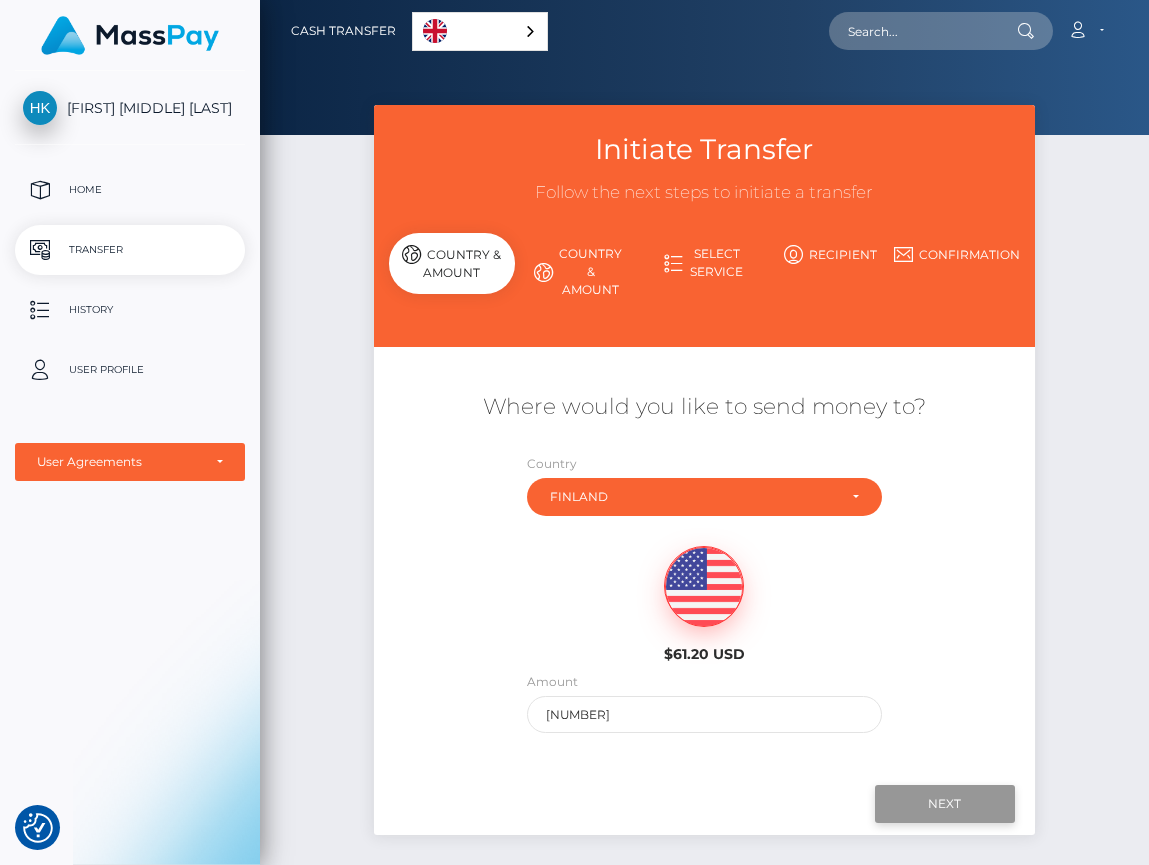 click on "Next" at bounding box center (945, 804) 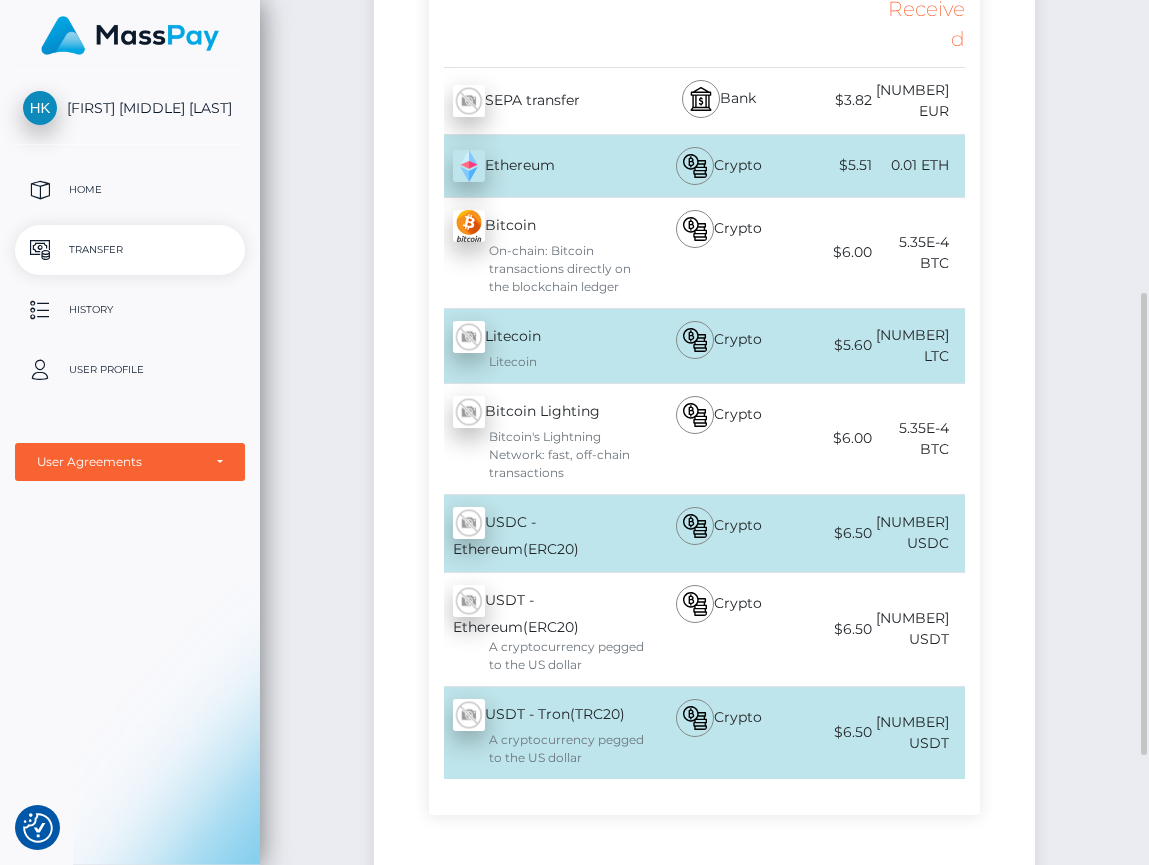 scroll, scrollTop: 573, scrollLeft: 0, axis: vertical 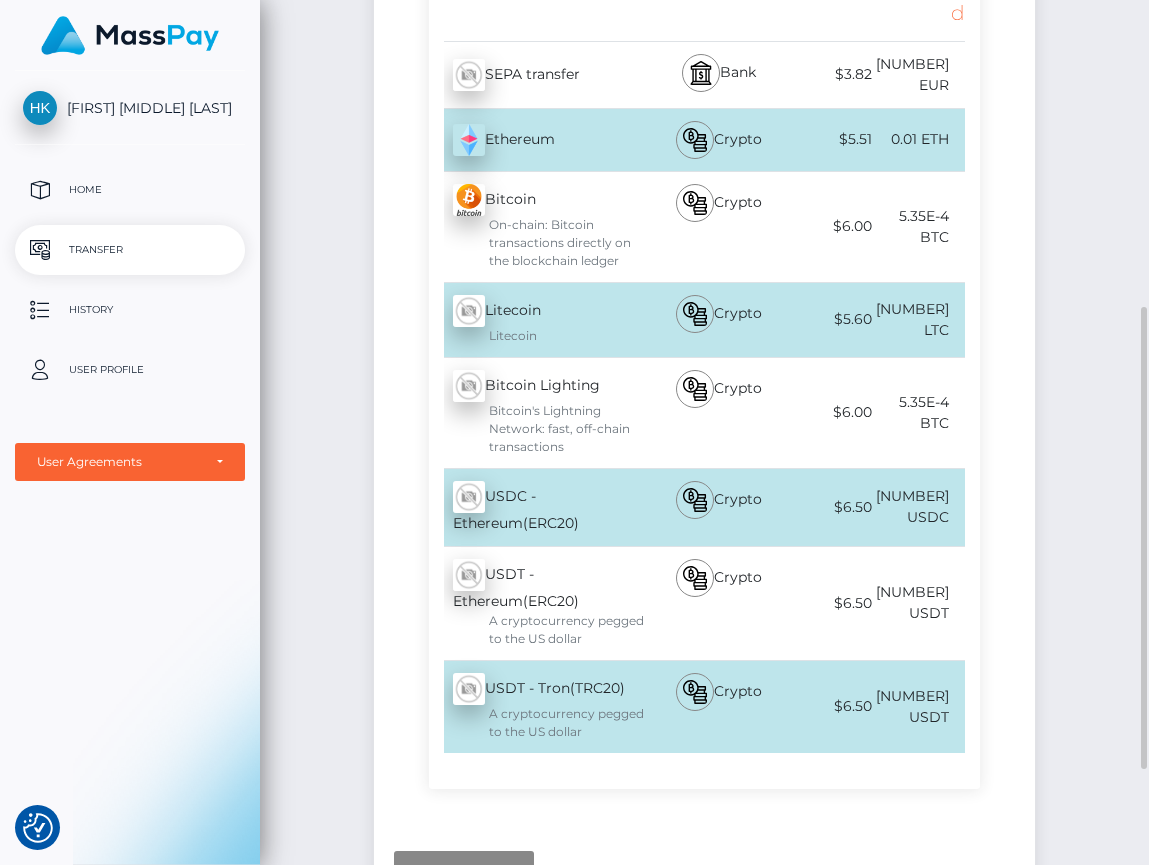click on "USDC - Ethereum(ERC20)  - USDC" at bounding box center (540, 507) 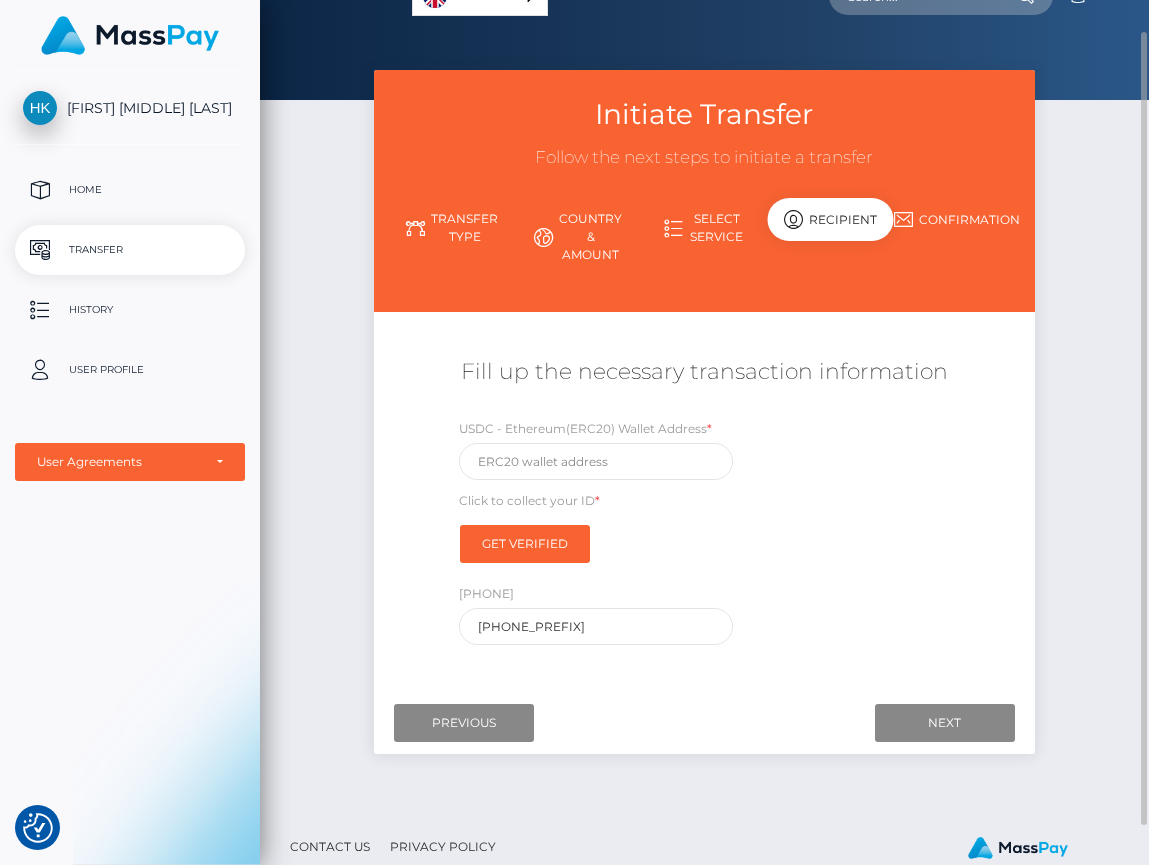 scroll, scrollTop: 78, scrollLeft: 0, axis: vertical 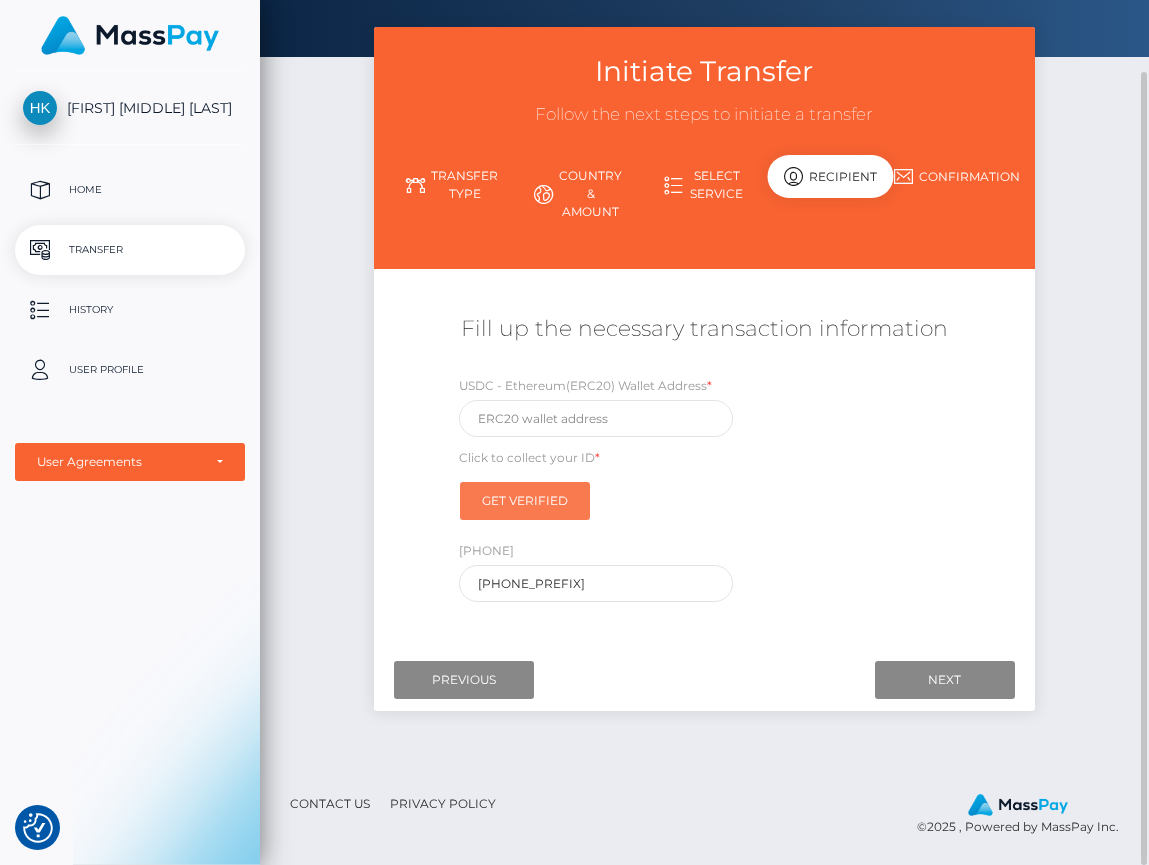 click on "Get Verified" at bounding box center [525, 501] 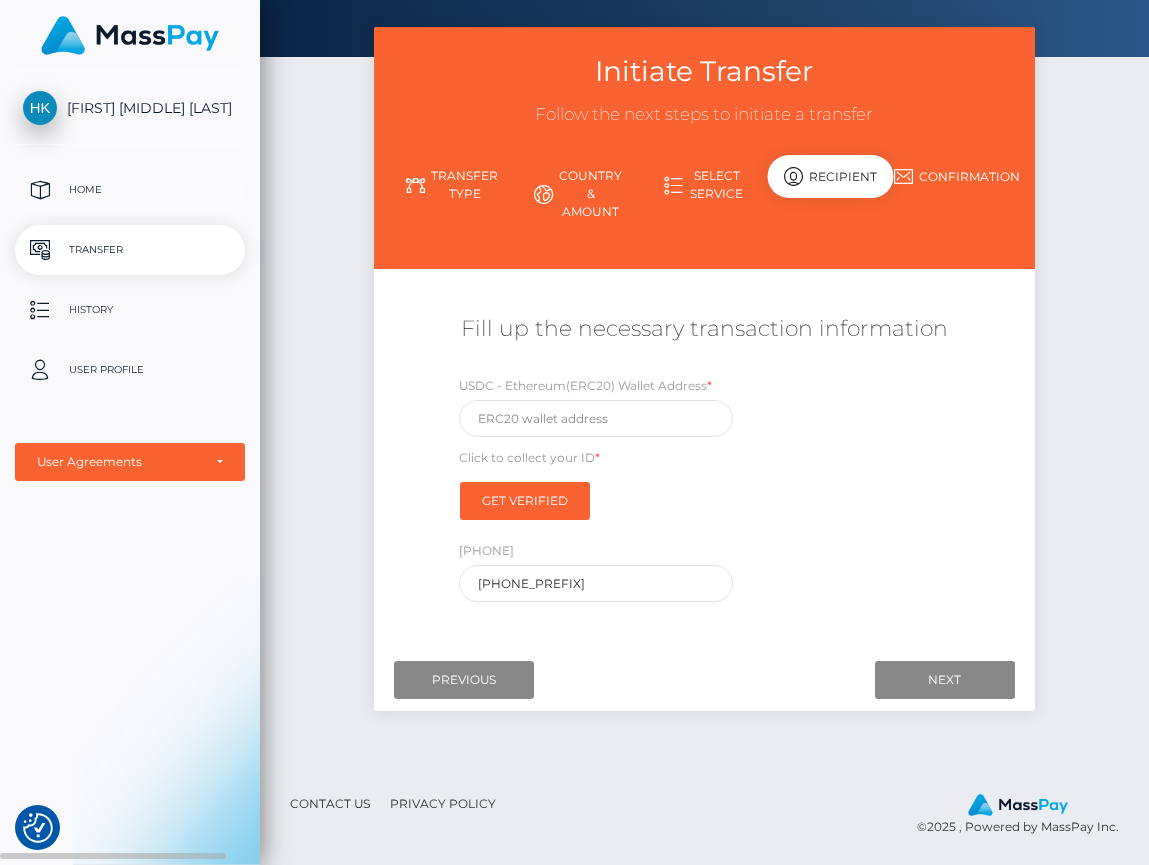 click on "Home" at bounding box center [130, 190] 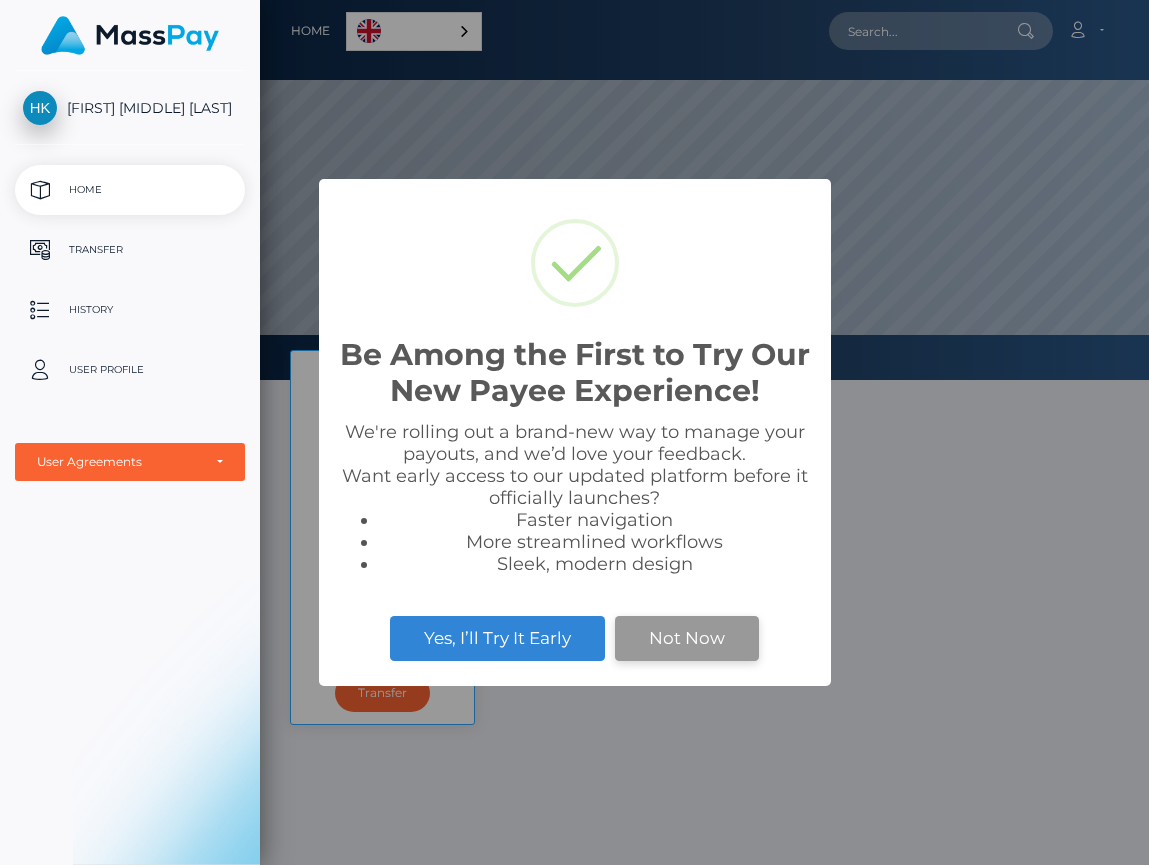 scroll, scrollTop: 0, scrollLeft: 0, axis: both 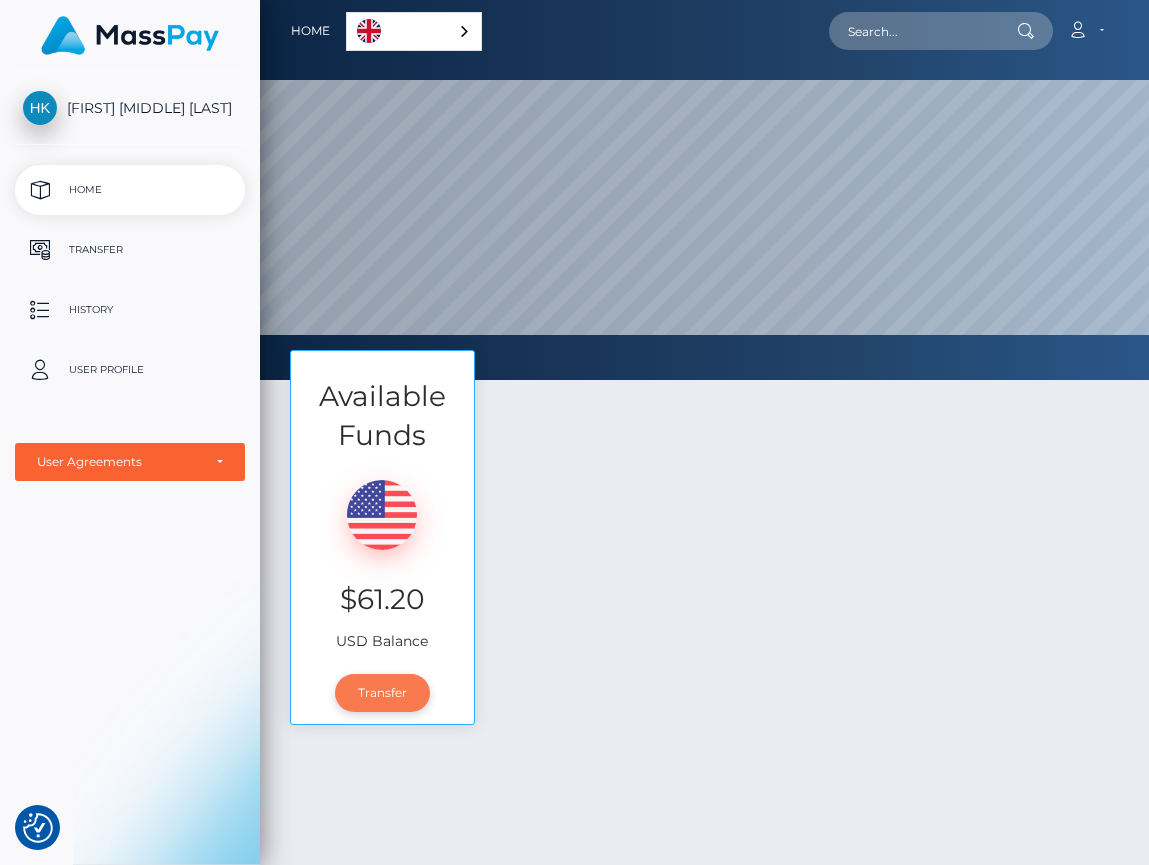 click on "Transfer" at bounding box center (382, 693) 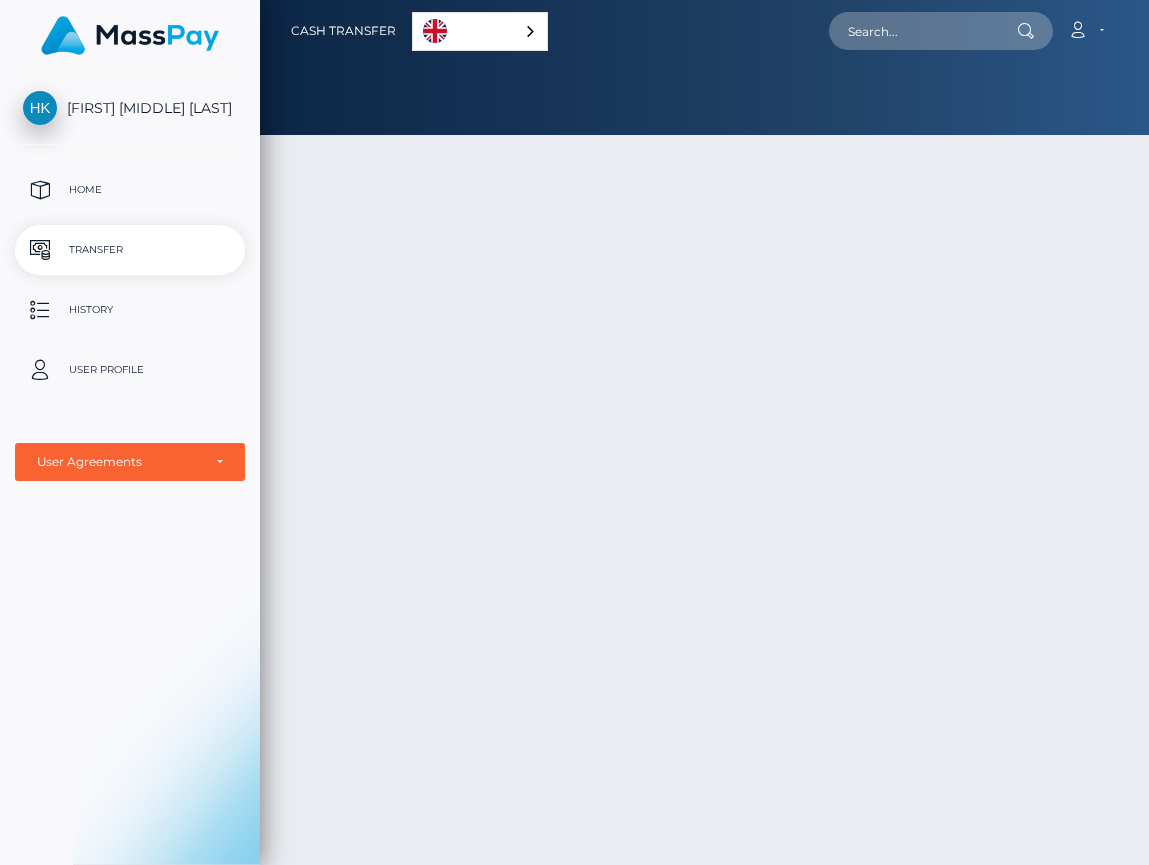 scroll, scrollTop: 0, scrollLeft: 0, axis: both 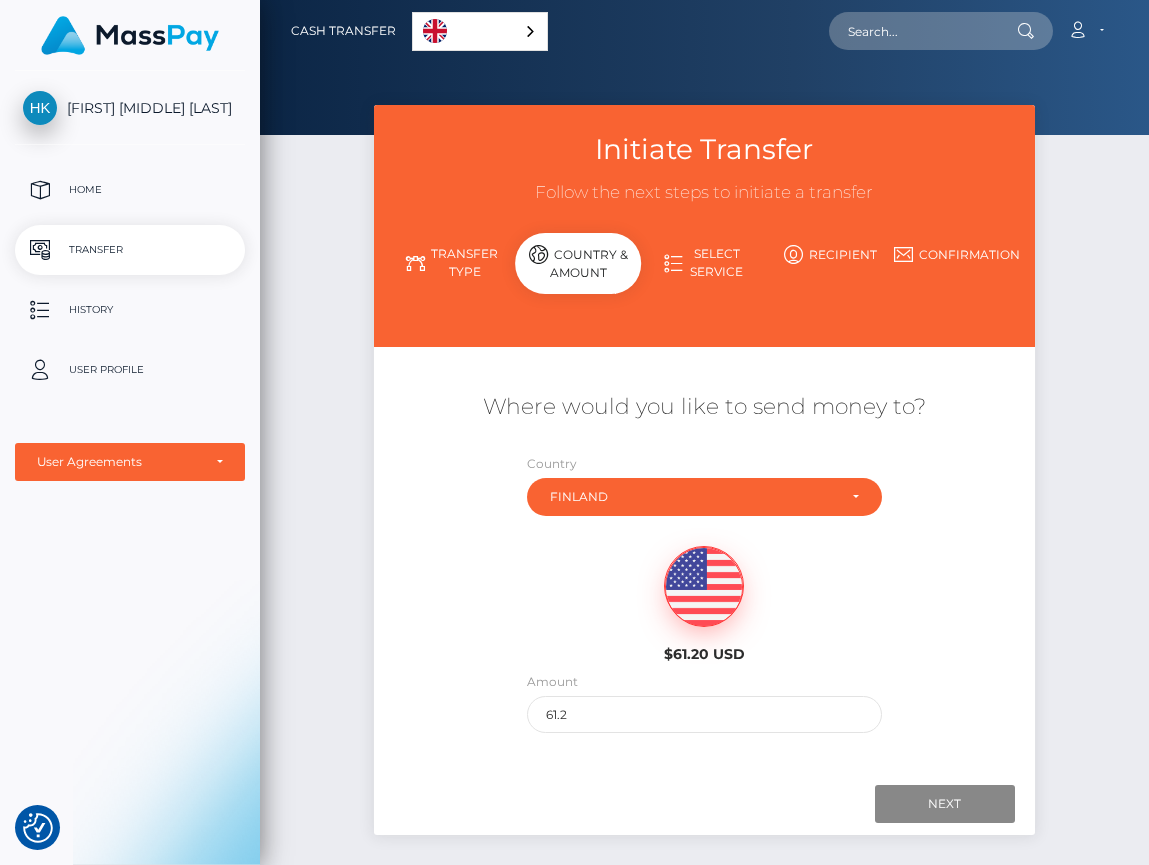 click on "Transfer Type" at bounding box center [452, 263] 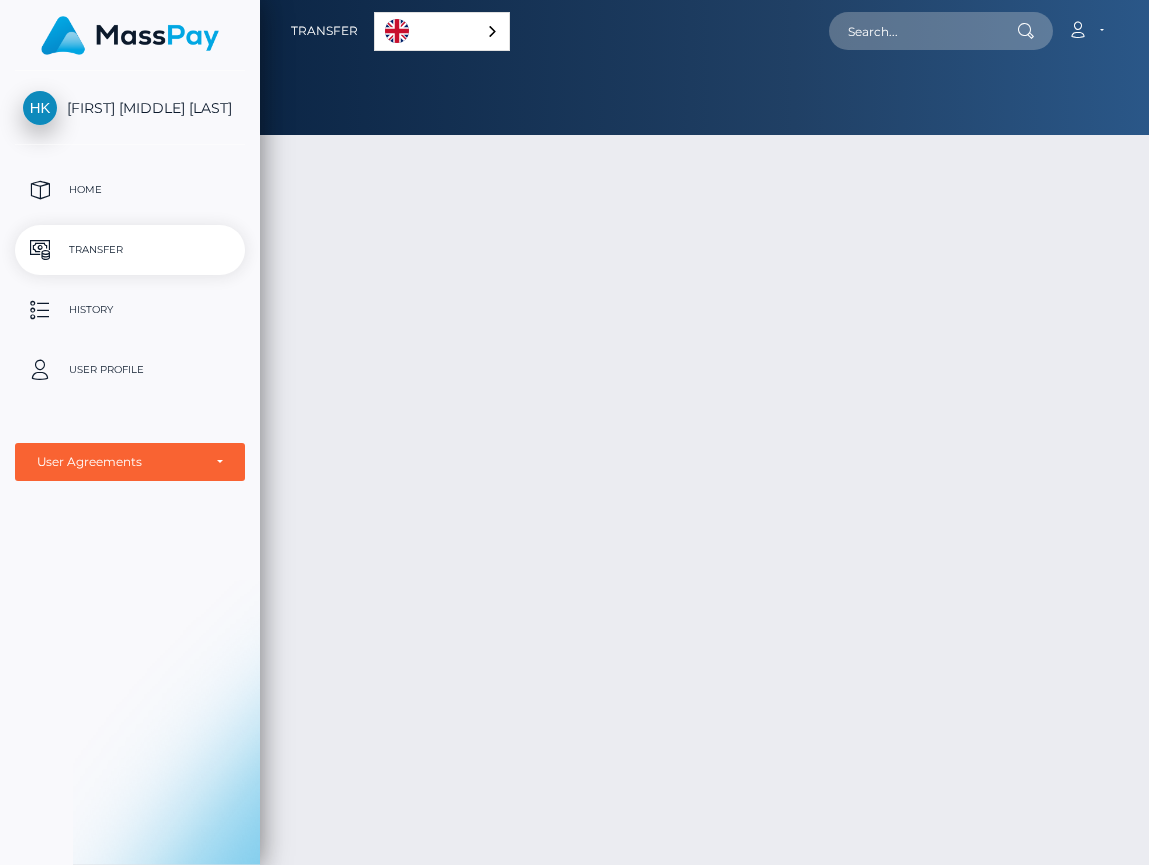 scroll, scrollTop: 0, scrollLeft: 0, axis: both 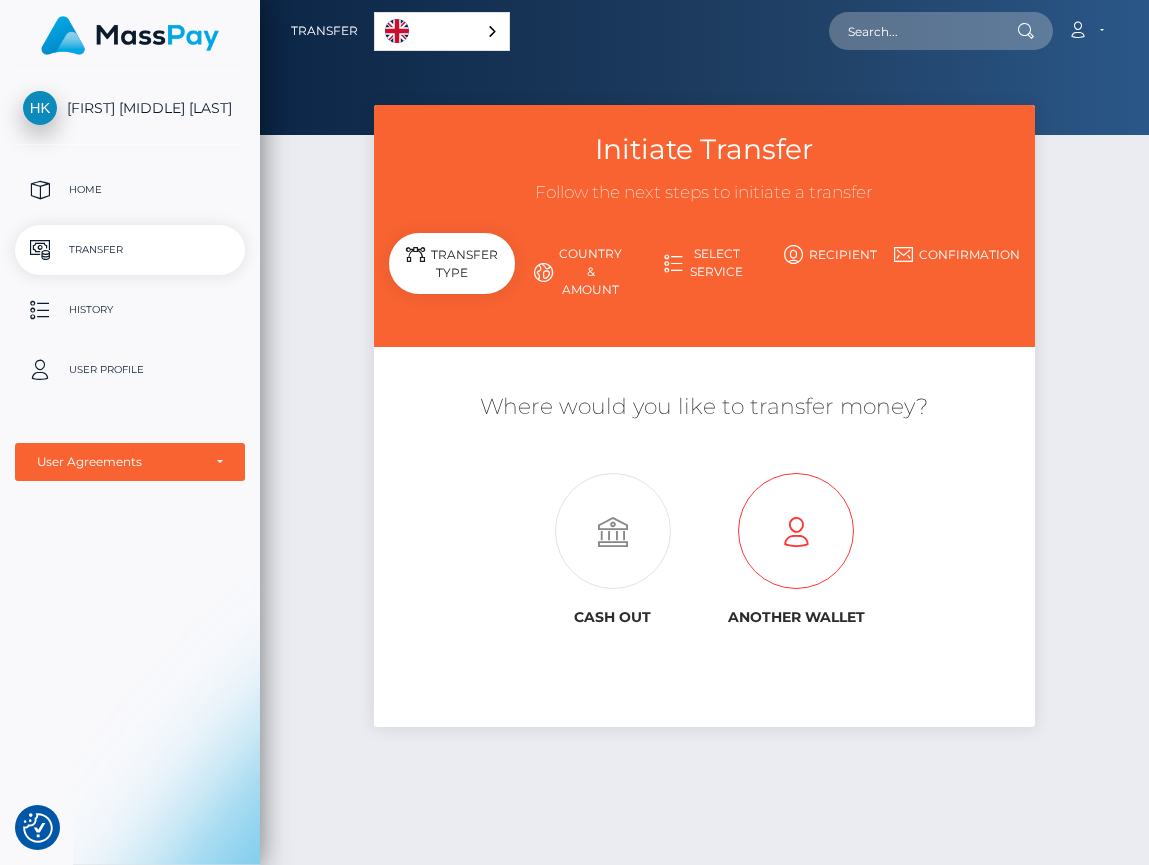 click at bounding box center [796, 532] 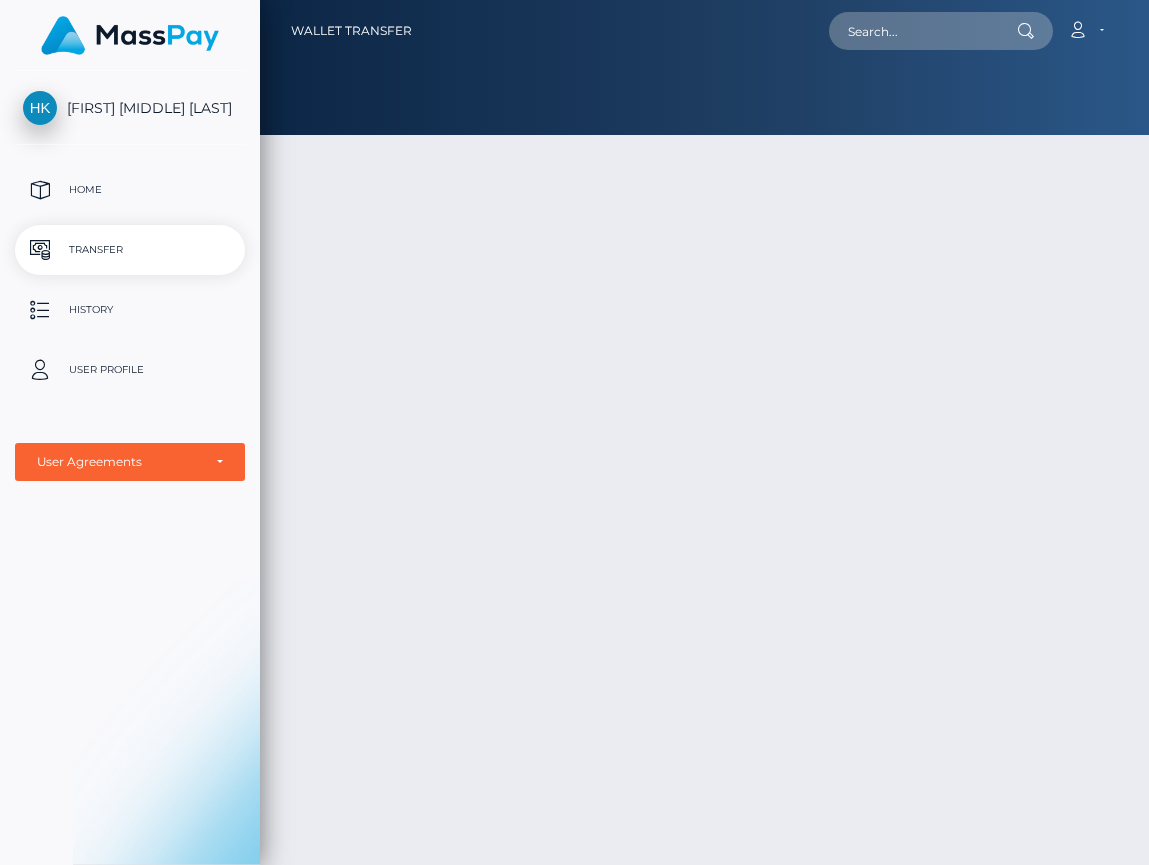 scroll, scrollTop: 0, scrollLeft: 0, axis: both 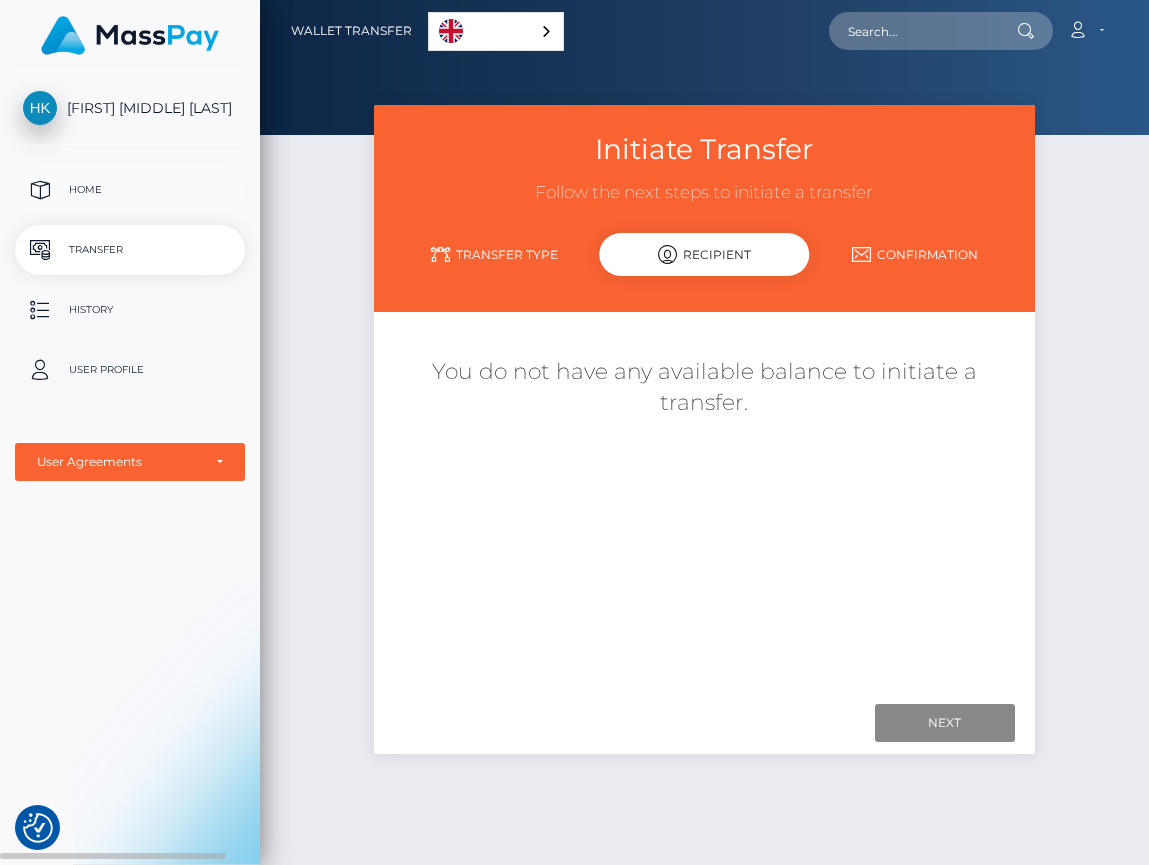 click on "Home" at bounding box center (130, 190) 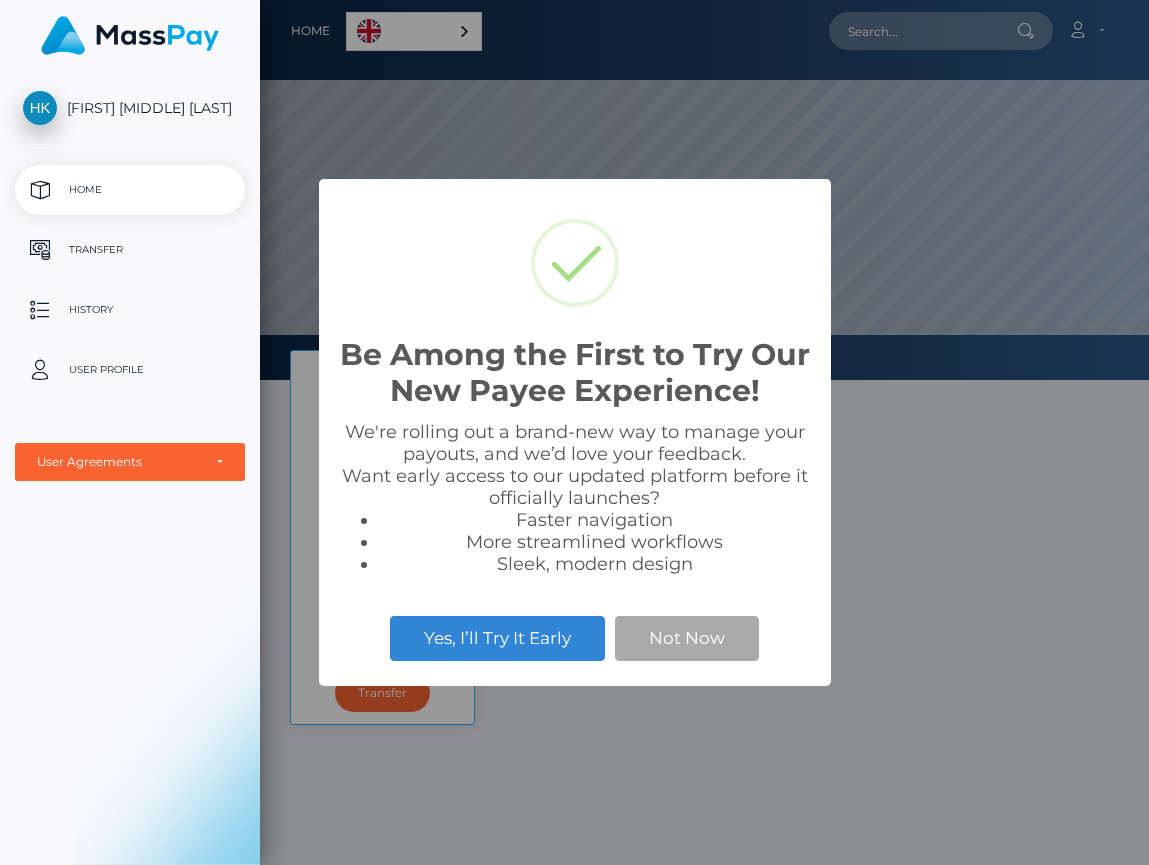 scroll, scrollTop: 0, scrollLeft: 0, axis: both 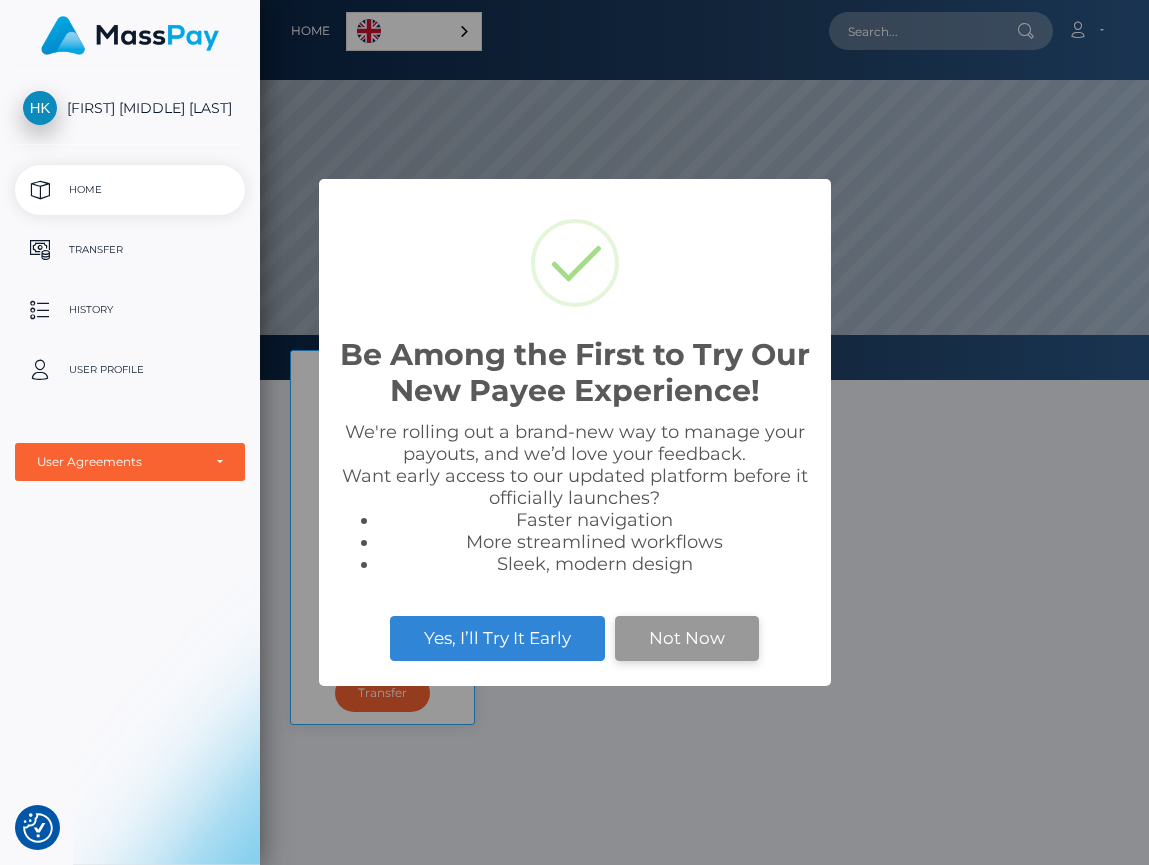 click on "Not Now" at bounding box center [687, 638] 